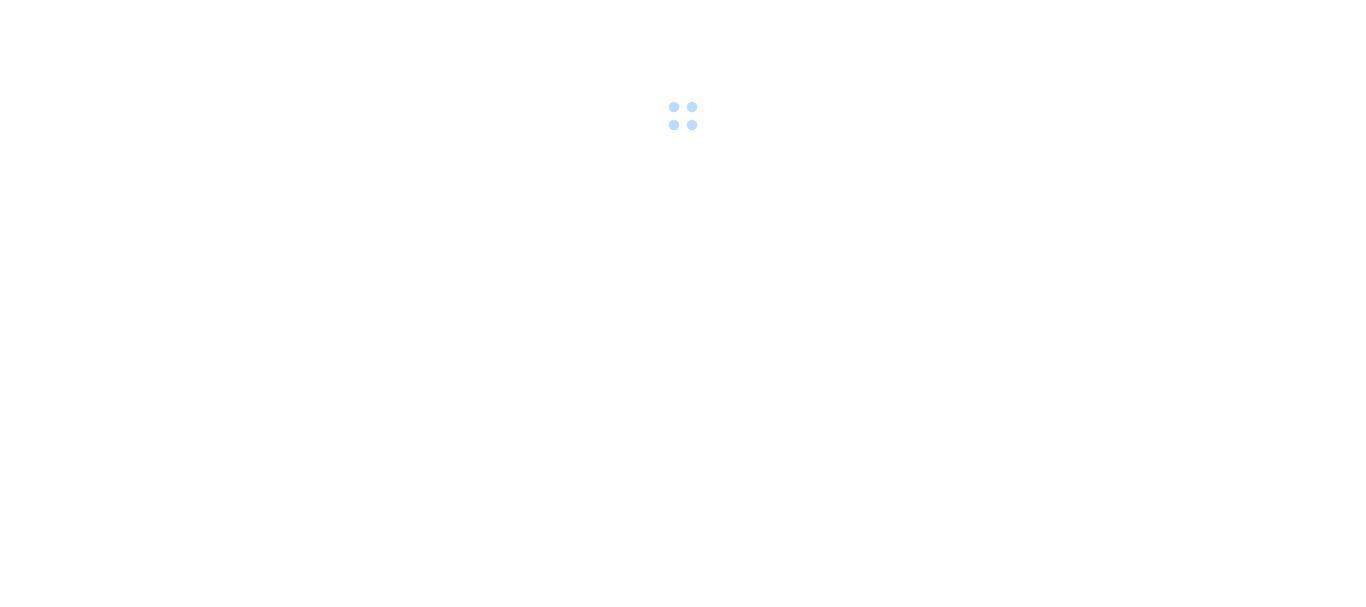 scroll, scrollTop: 0, scrollLeft: 0, axis: both 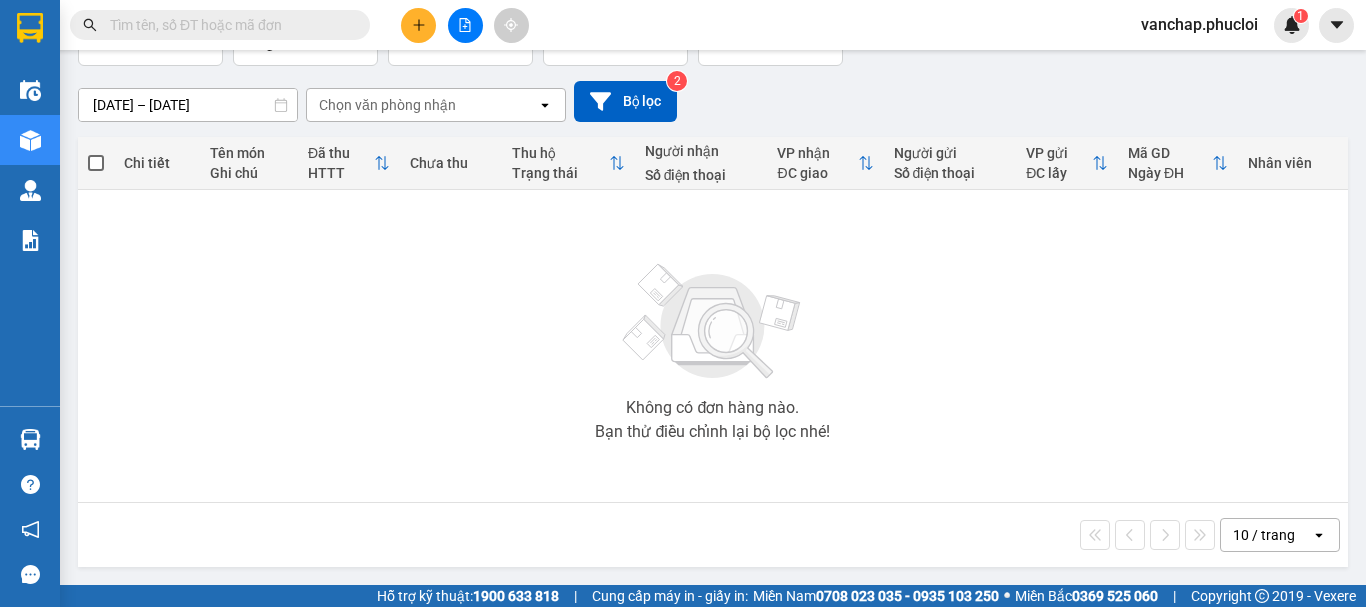 click at bounding box center (713, 322) 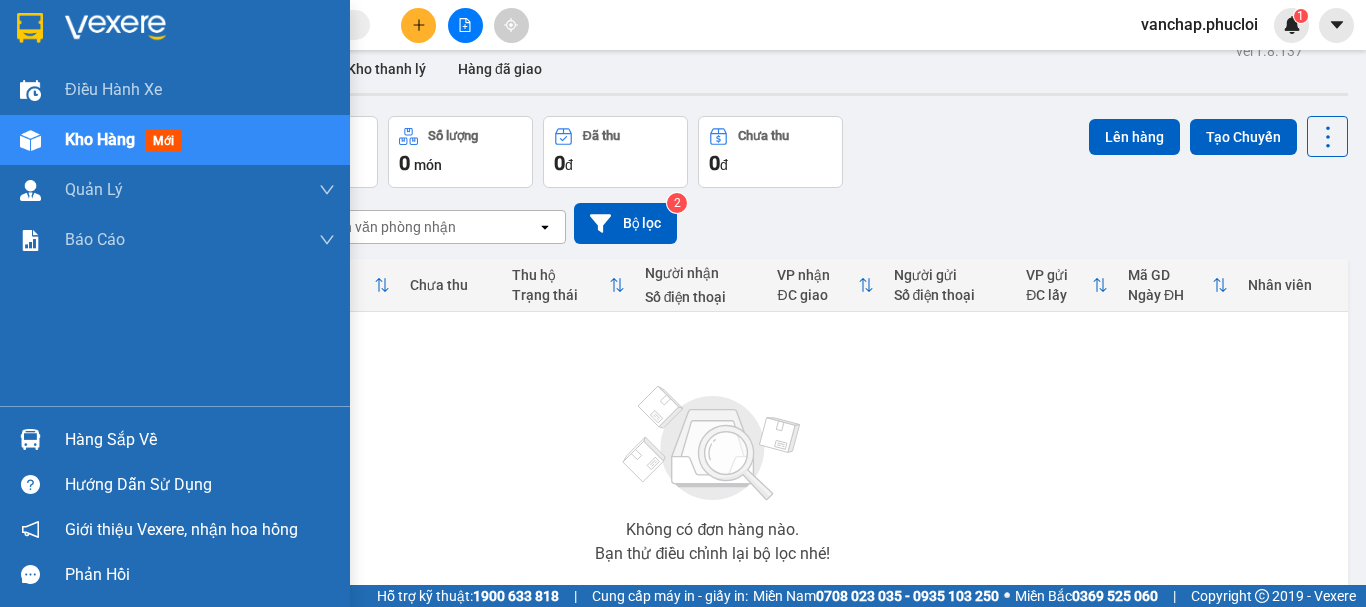 scroll, scrollTop: 0, scrollLeft: 0, axis: both 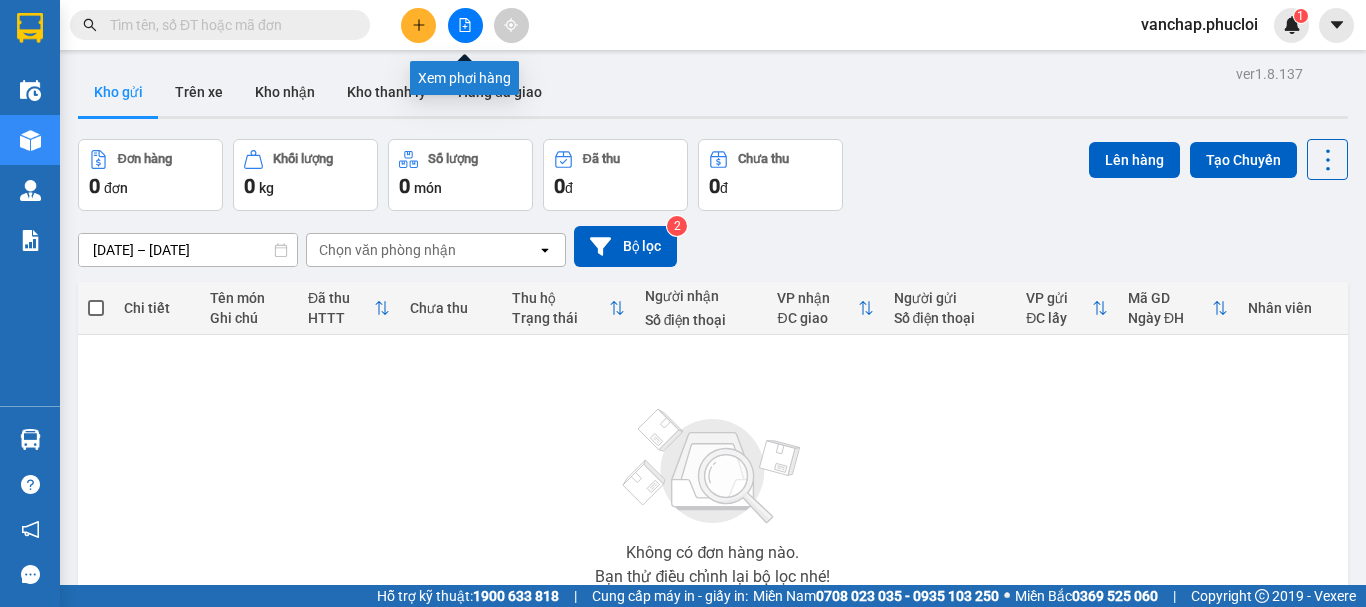 click 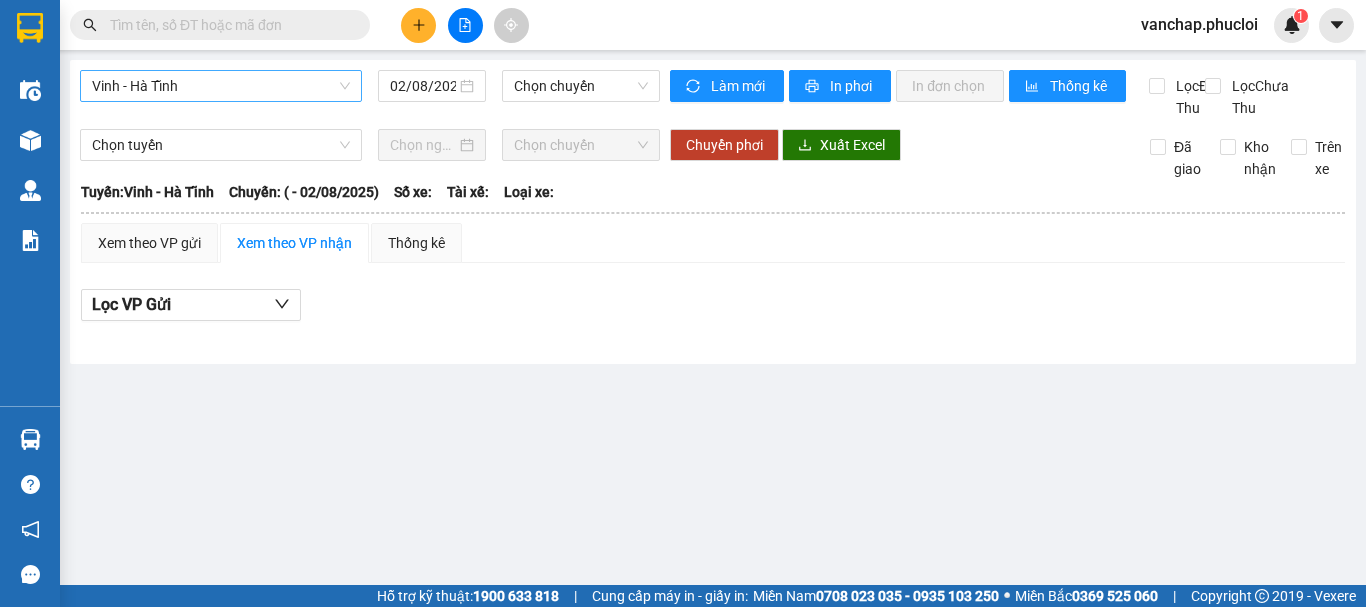 click on "Vinh - Hà Tĩnh" at bounding box center (221, 86) 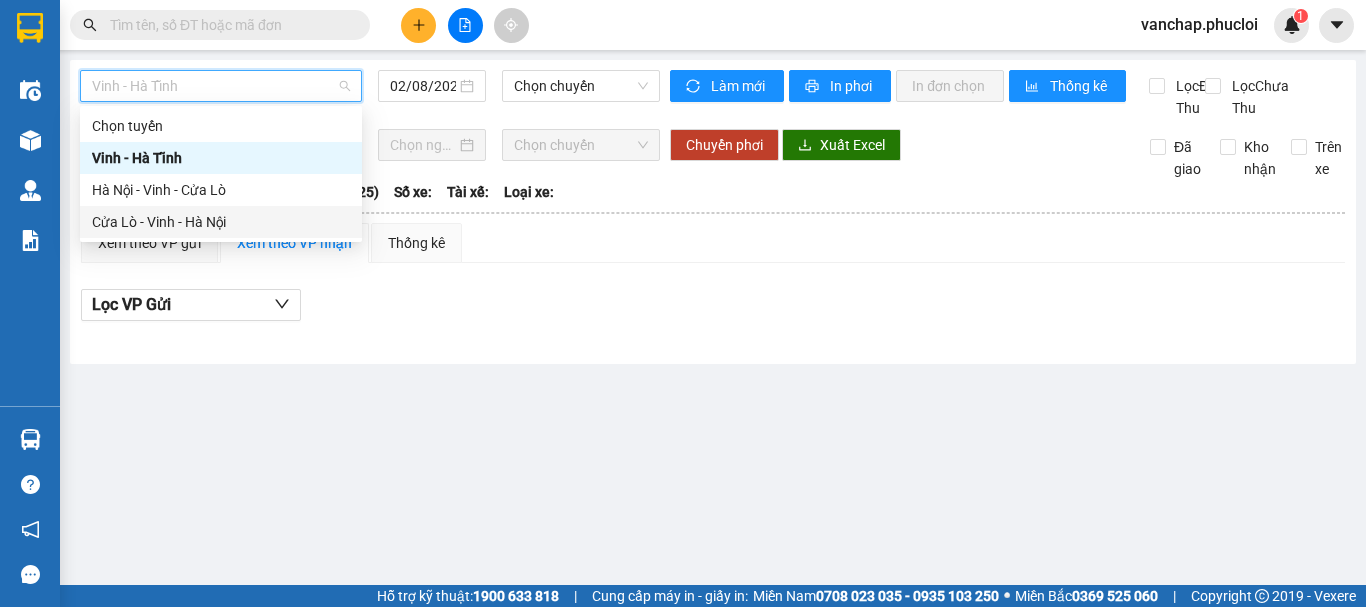 drag, startPoint x: 174, startPoint y: 225, endPoint x: 403, endPoint y: 198, distance: 230.58621 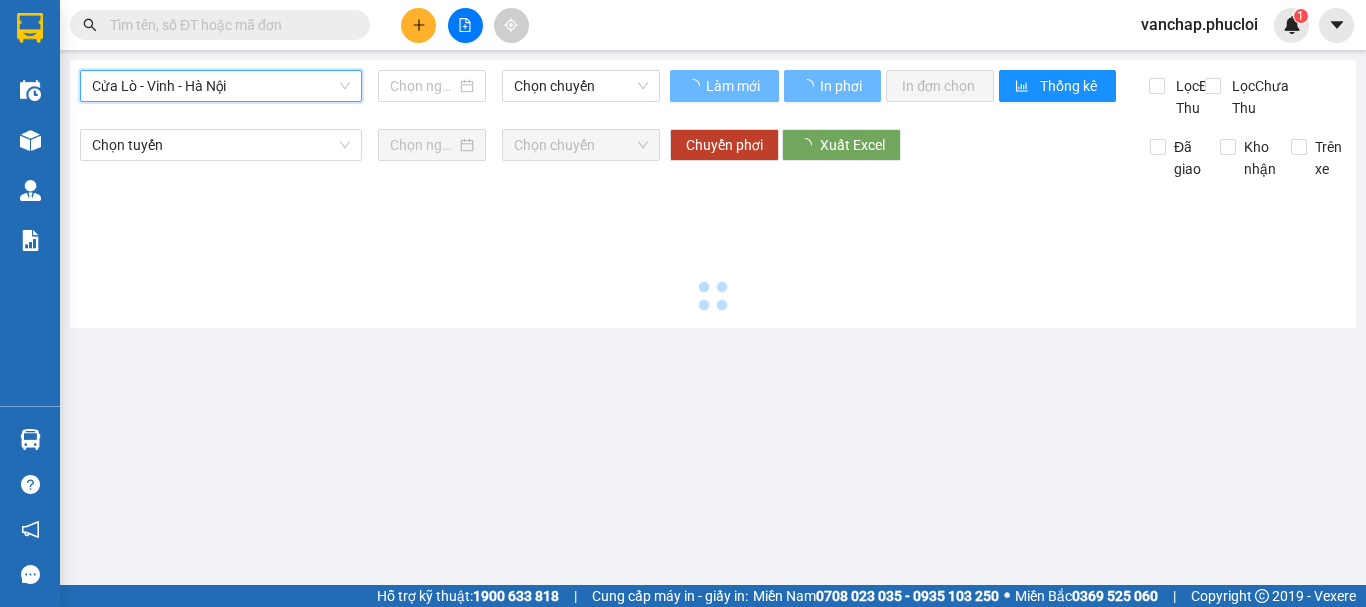 type on "02/08/2025" 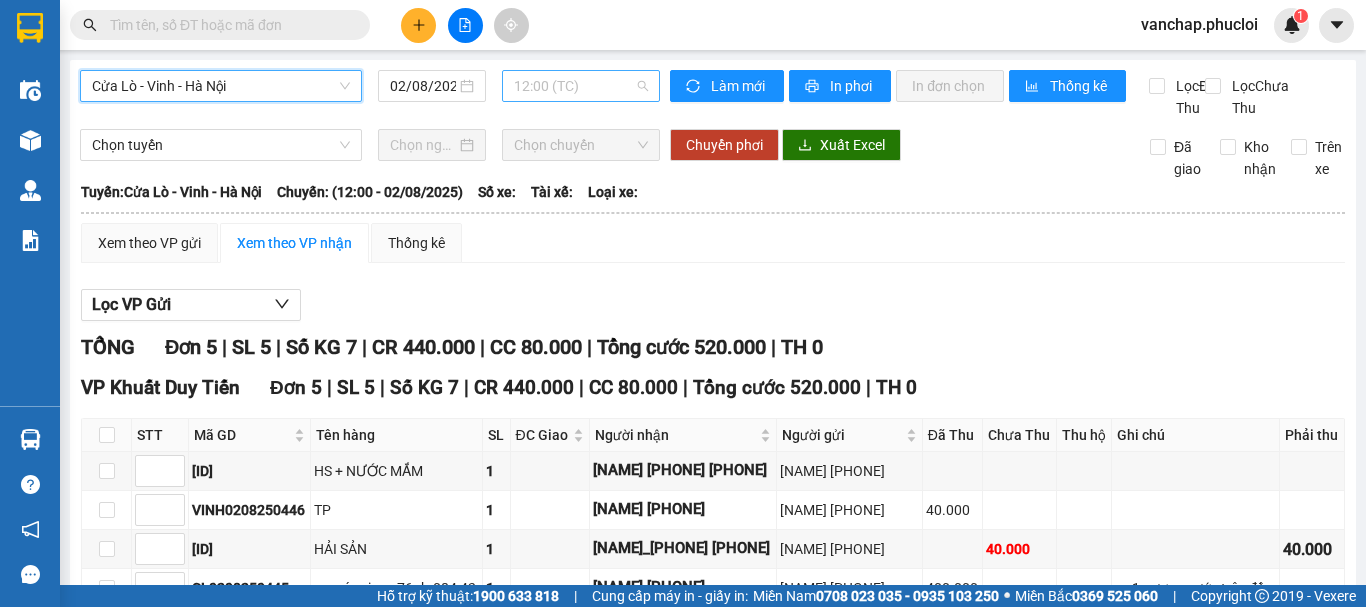 click on "12:00   (TC)" at bounding box center (581, 86) 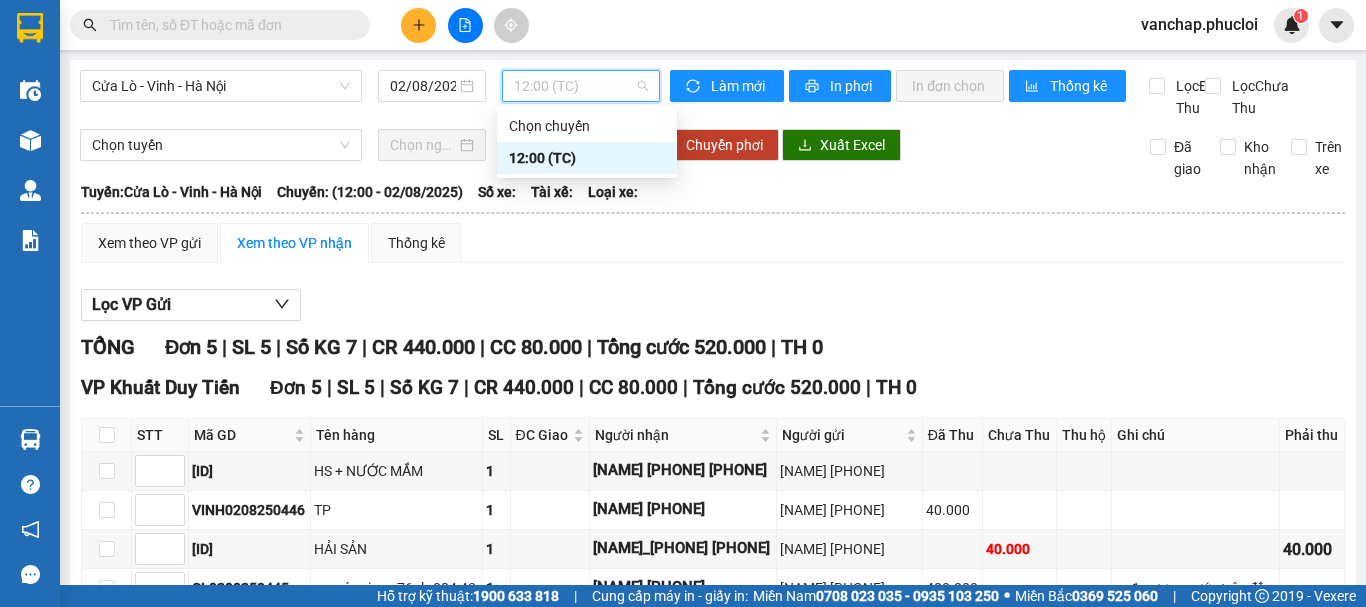 click on "Lọc VP Gửi" at bounding box center [713, 305] 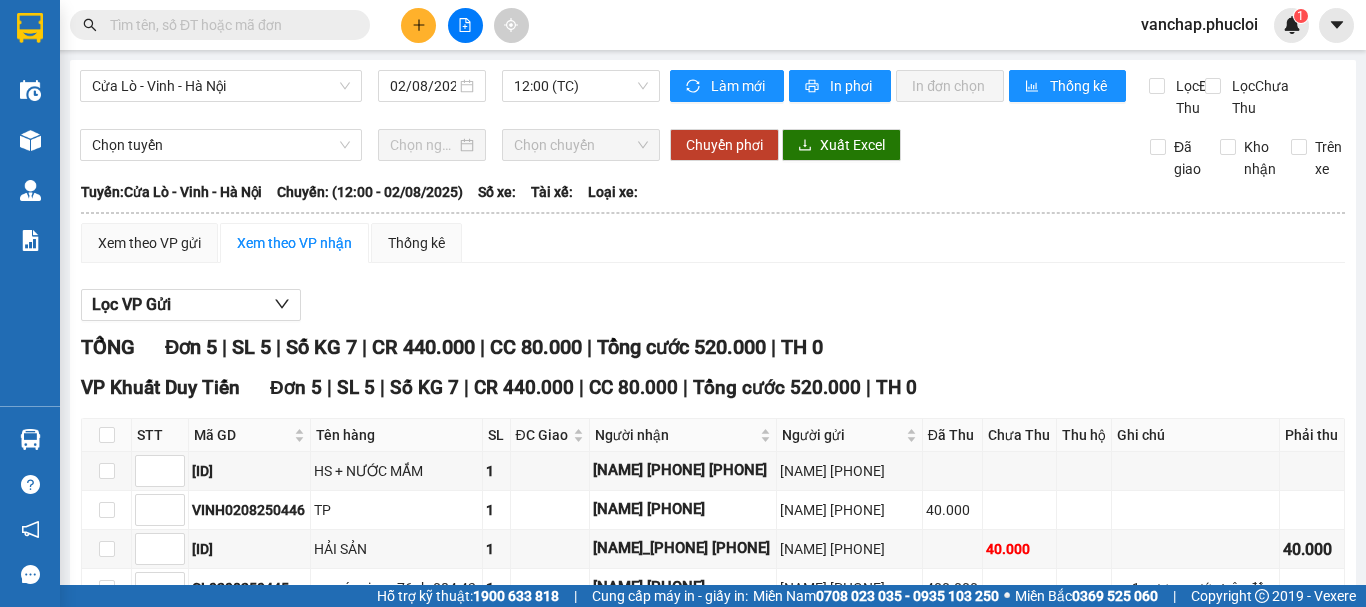 scroll, scrollTop: 200, scrollLeft: 0, axis: vertical 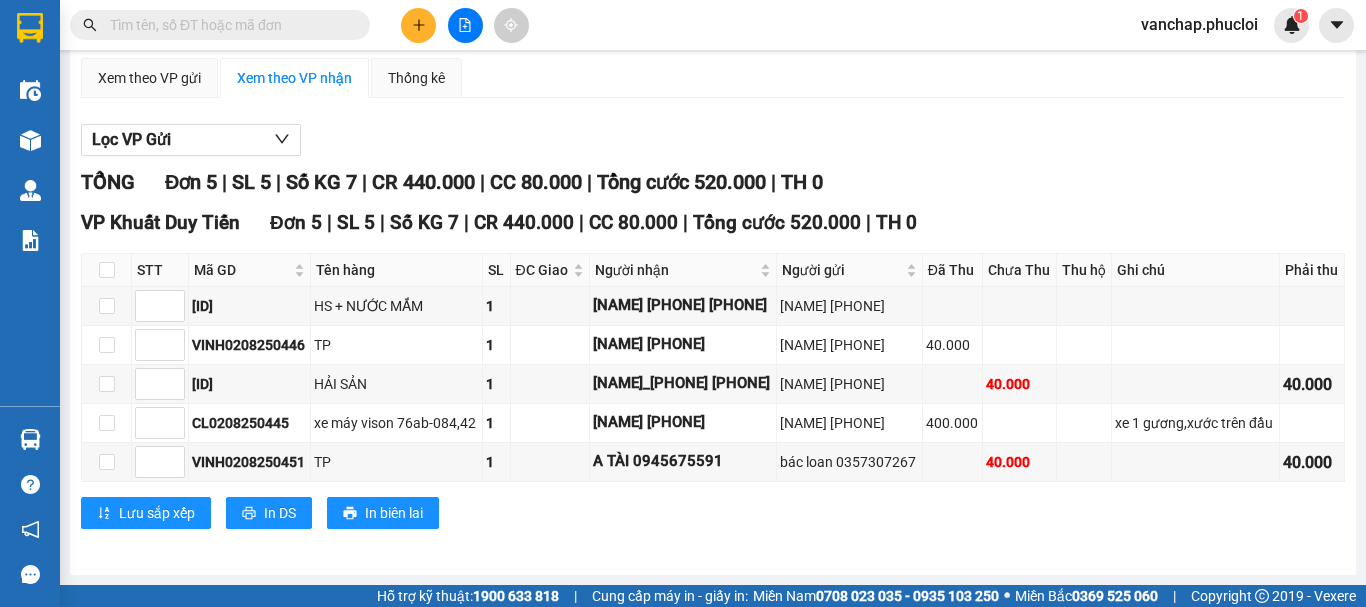 click on "TỔNG Đơn   5 | SL   5 | Số KG   7 | CR   440.000 | CC   80.000 | Tổng cước   520.000 | TH   0" at bounding box center (713, 182) 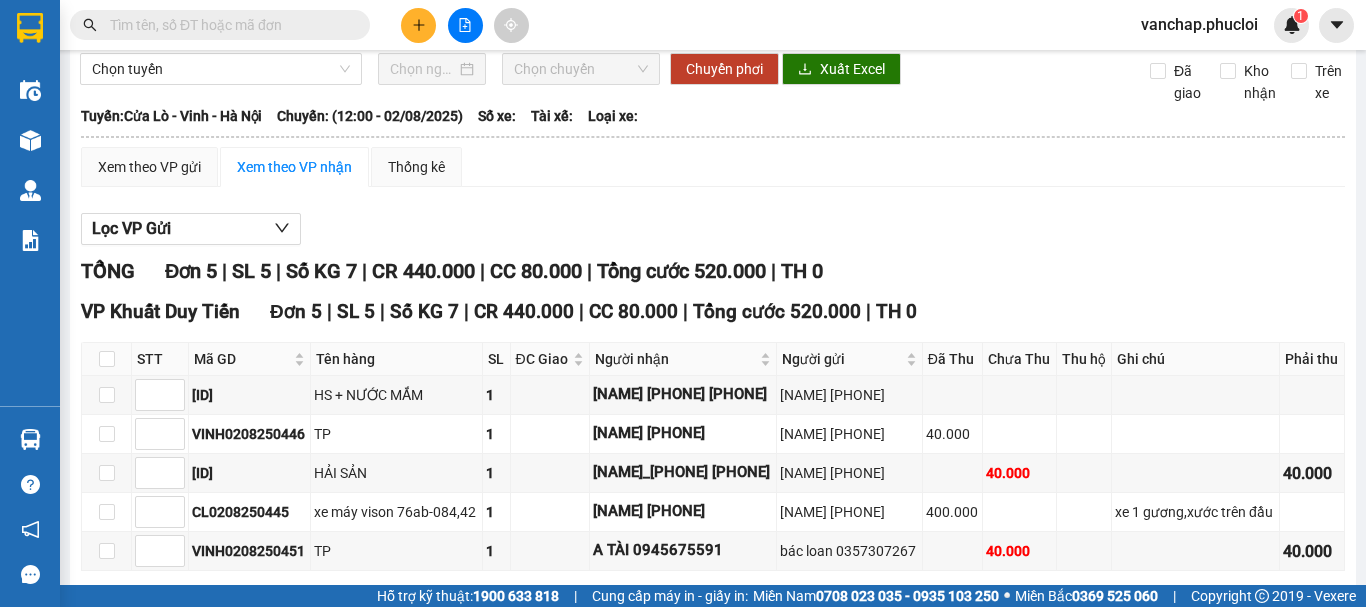 scroll, scrollTop: 221, scrollLeft: 0, axis: vertical 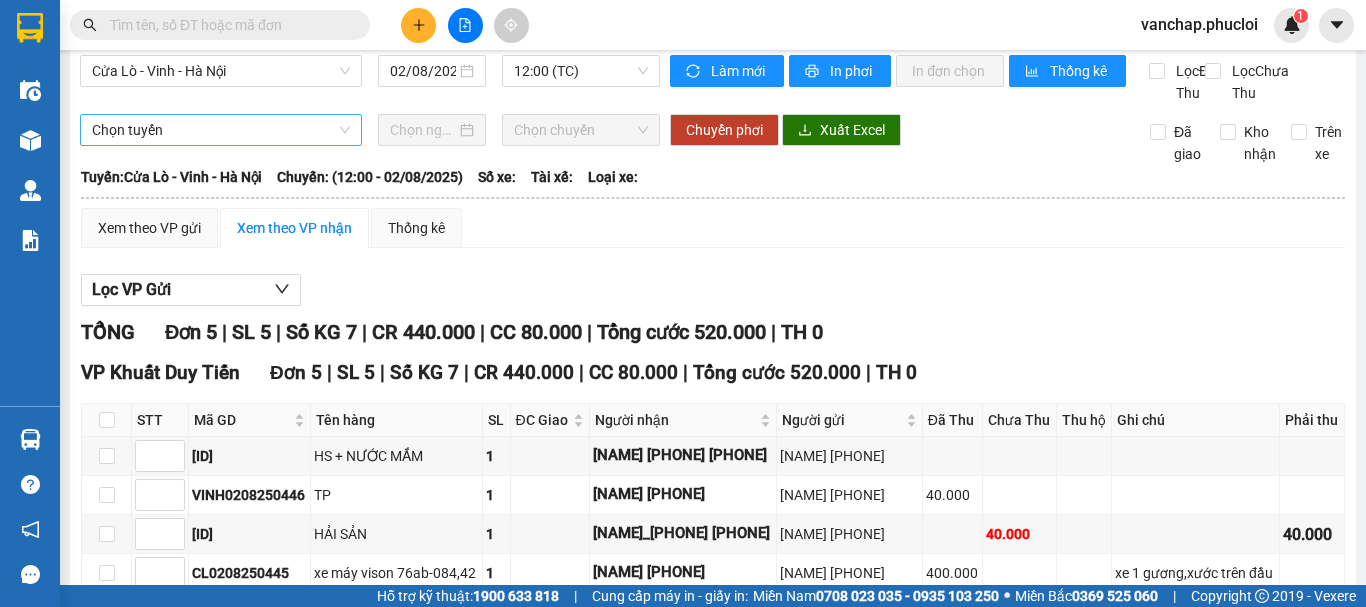 click on "Chọn tuyến" at bounding box center [221, 130] 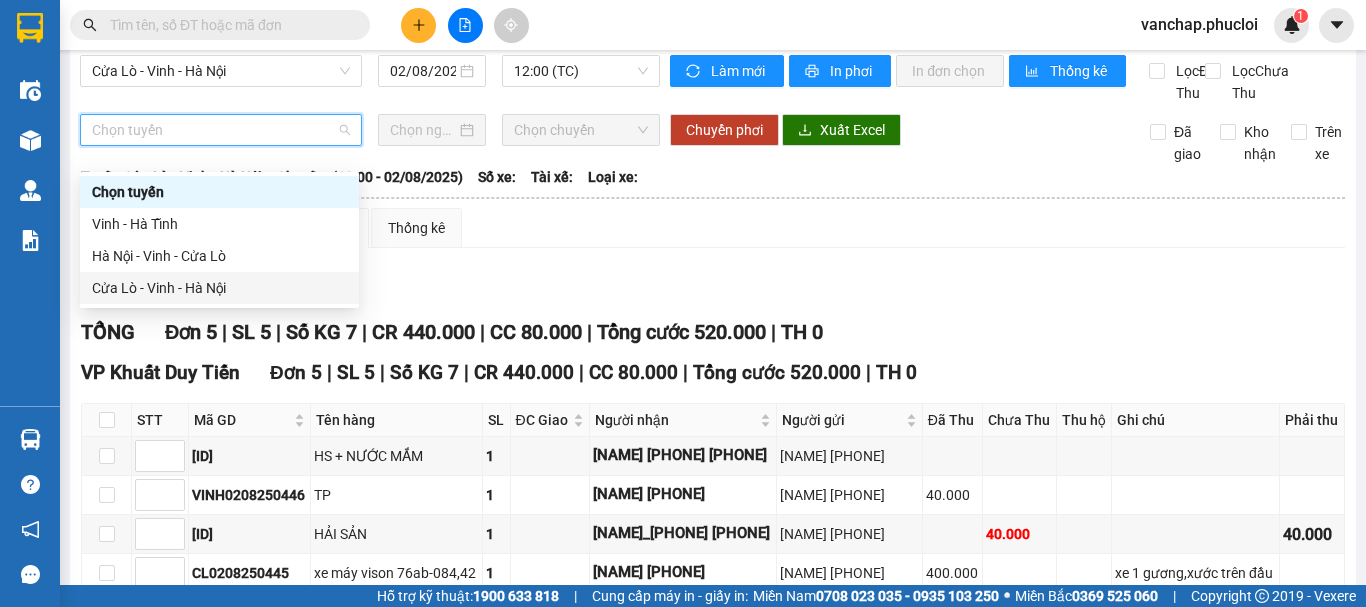 click on "Cửa Lò - Vinh - Hà Nội" at bounding box center (219, 288) 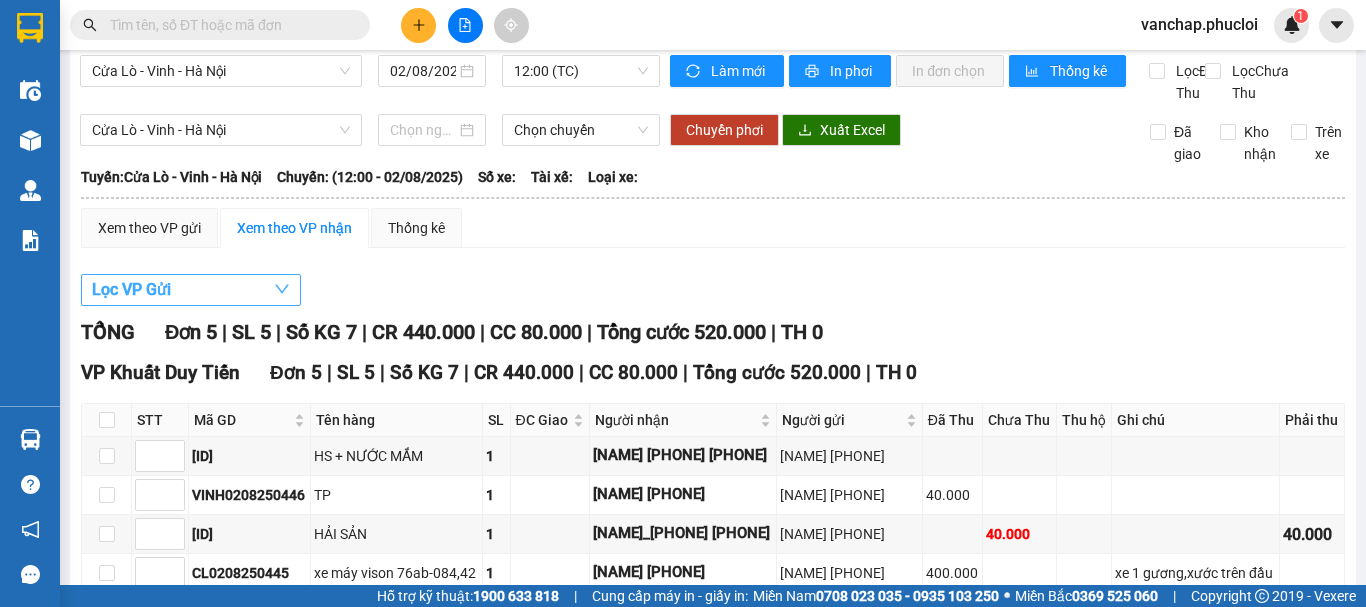 click on "Lọc VP Gửi" at bounding box center [191, 290] 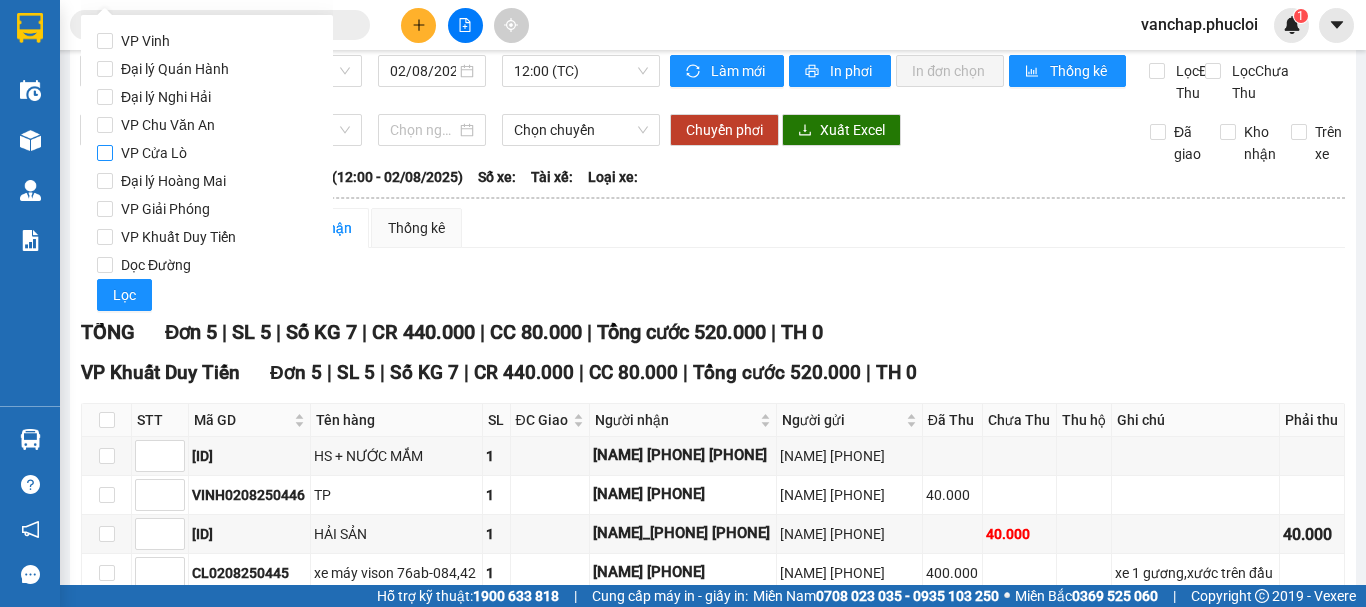 click on "VP Cửa Lò" at bounding box center (154, 153) 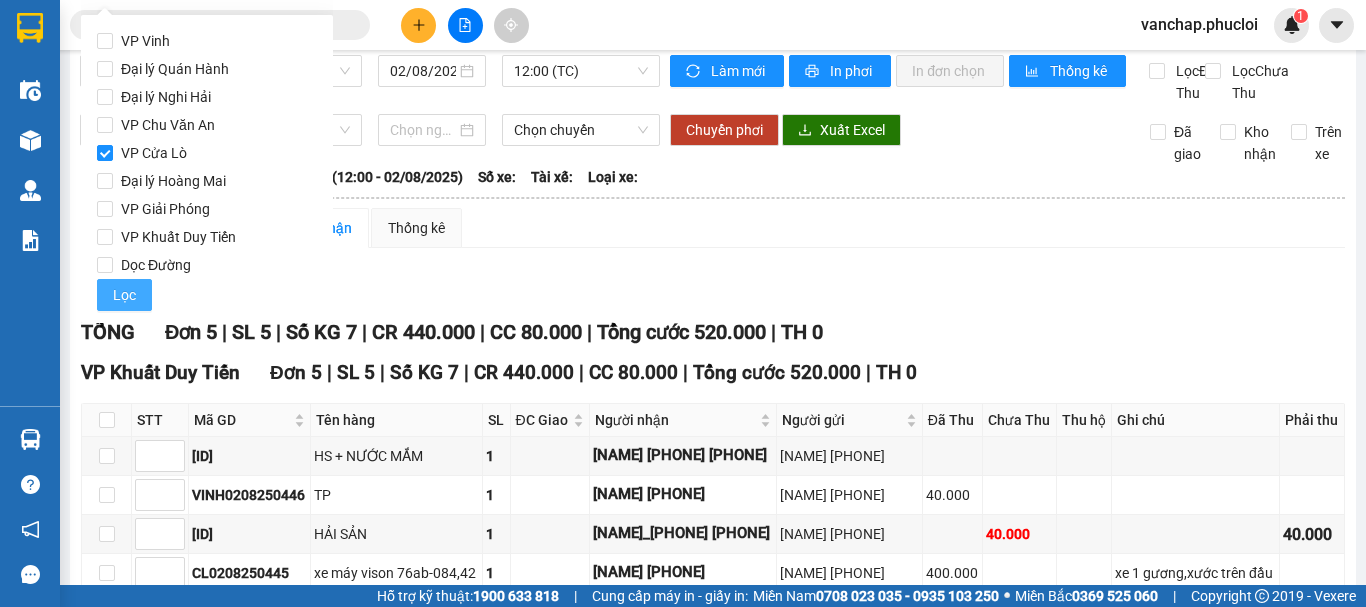 drag, startPoint x: 126, startPoint y: 281, endPoint x: 155, endPoint y: 285, distance: 29.274563 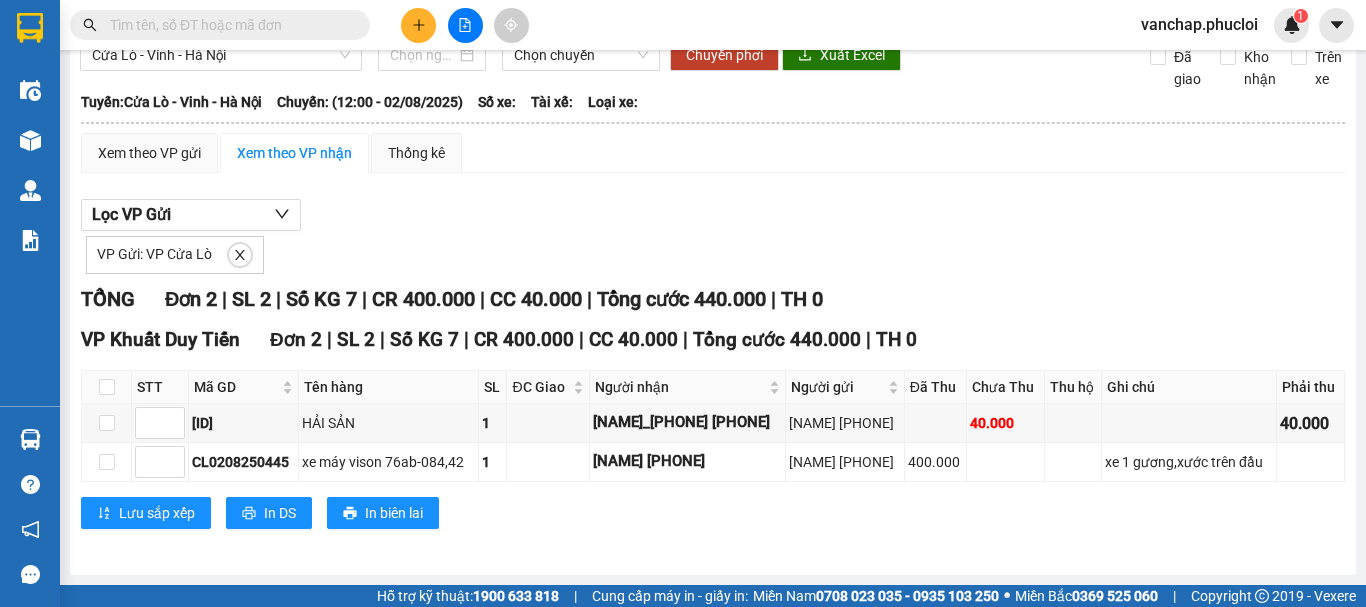 scroll, scrollTop: 146, scrollLeft: 0, axis: vertical 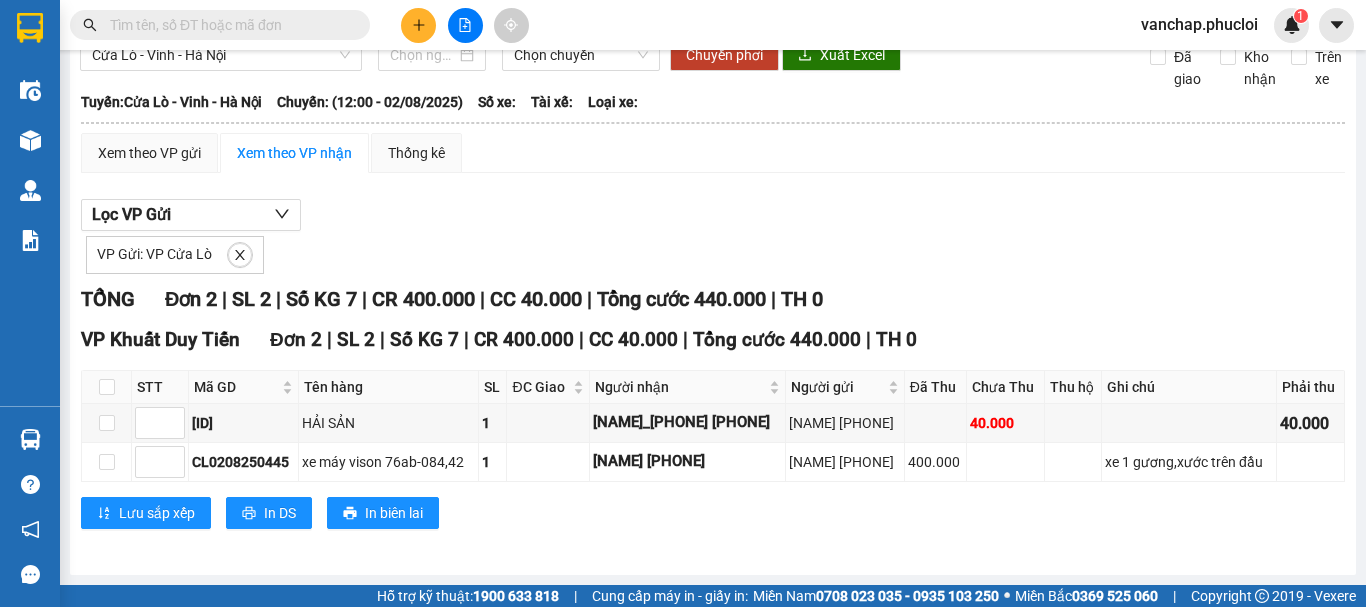 click on "VP Gửi: VP Cửa Lò" at bounding box center (713, 252) 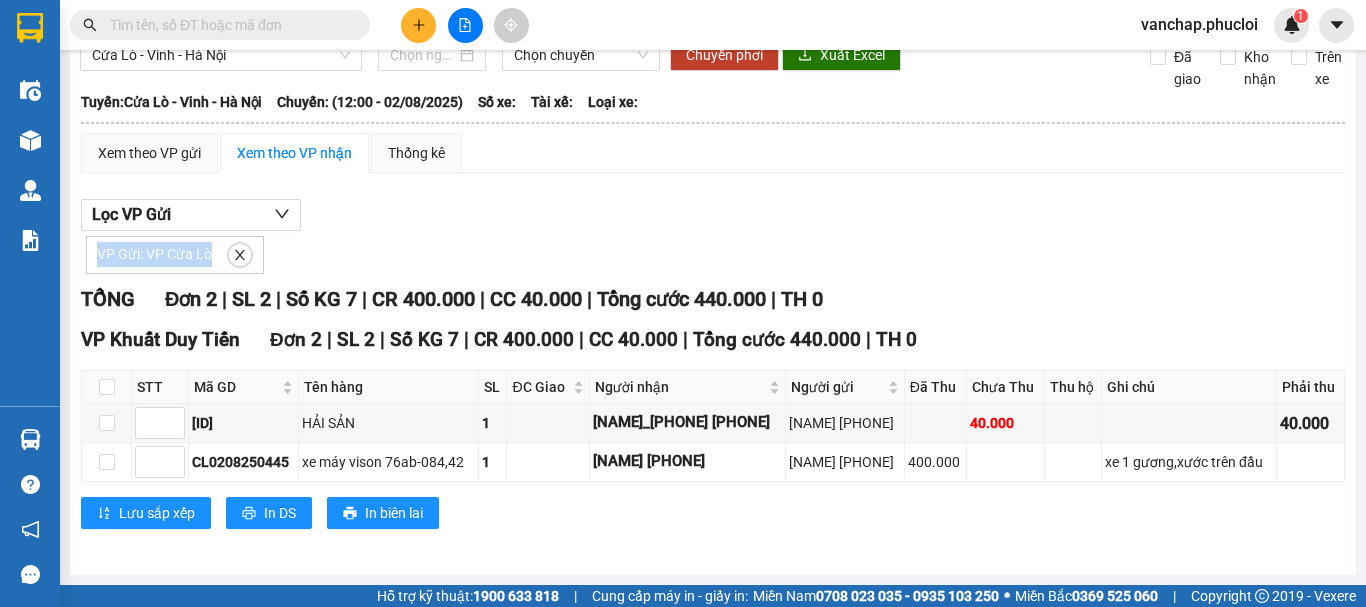 click on "VP Gửi: VP Cửa Lò" at bounding box center [713, 252] 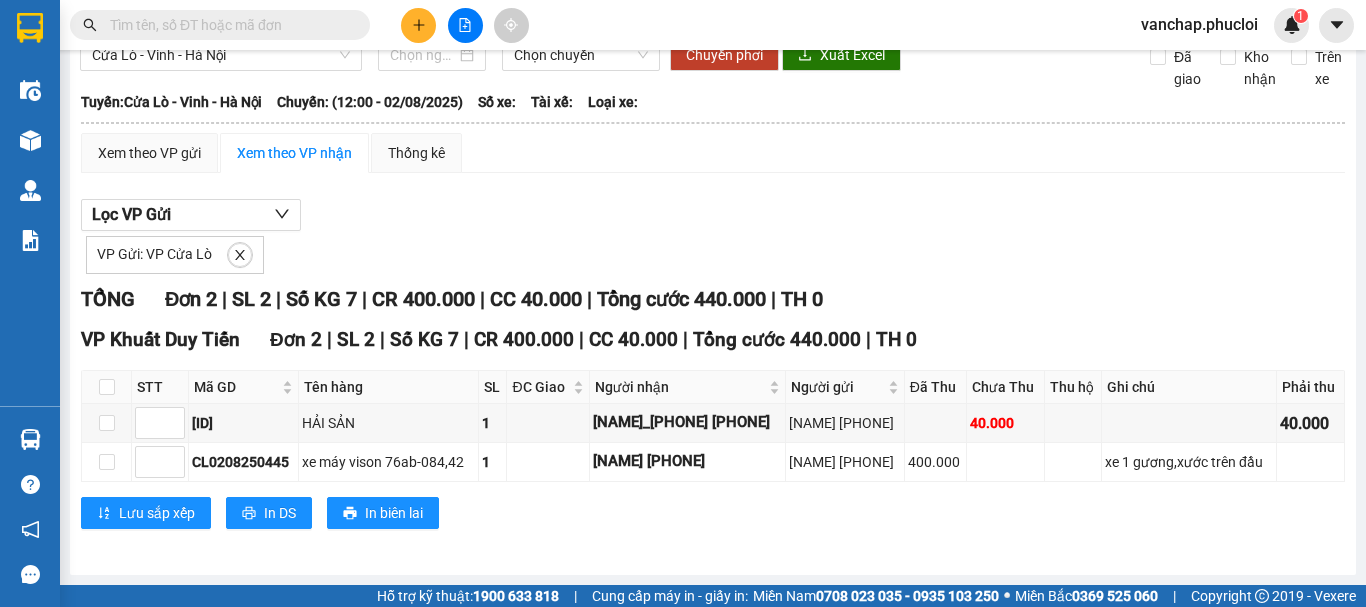 click on "Lọc VP Gửi VP Gửi: VP Cửa Lò" at bounding box center (713, 236) 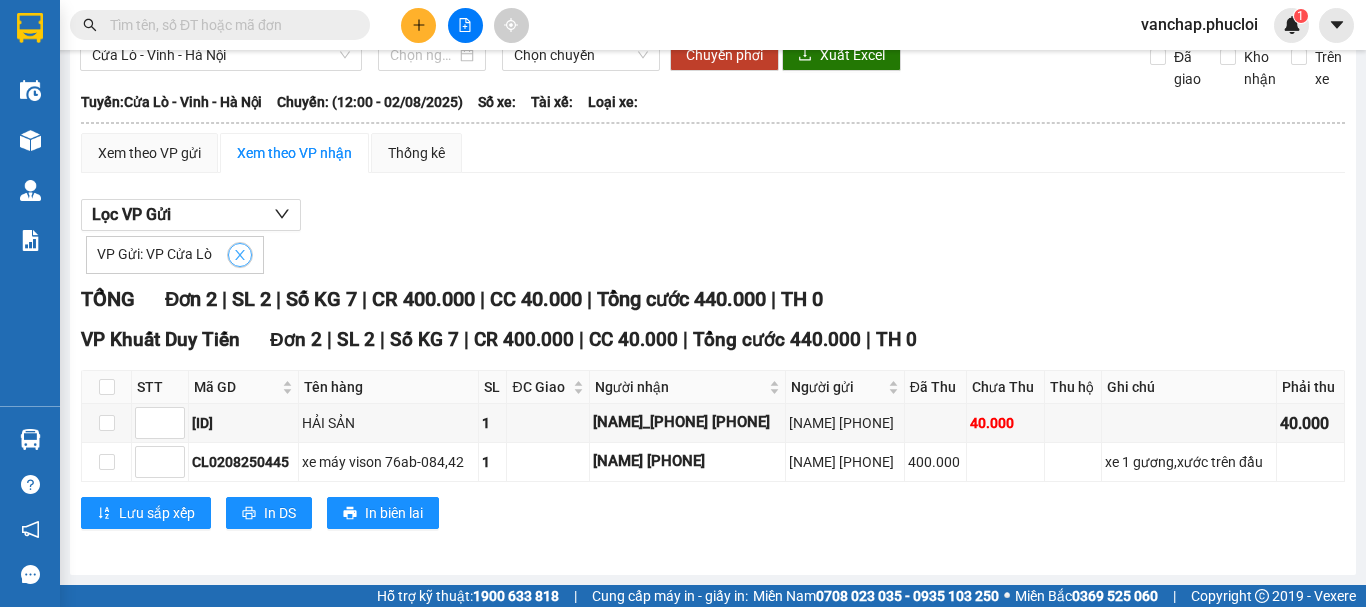 click at bounding box center [240, 255] 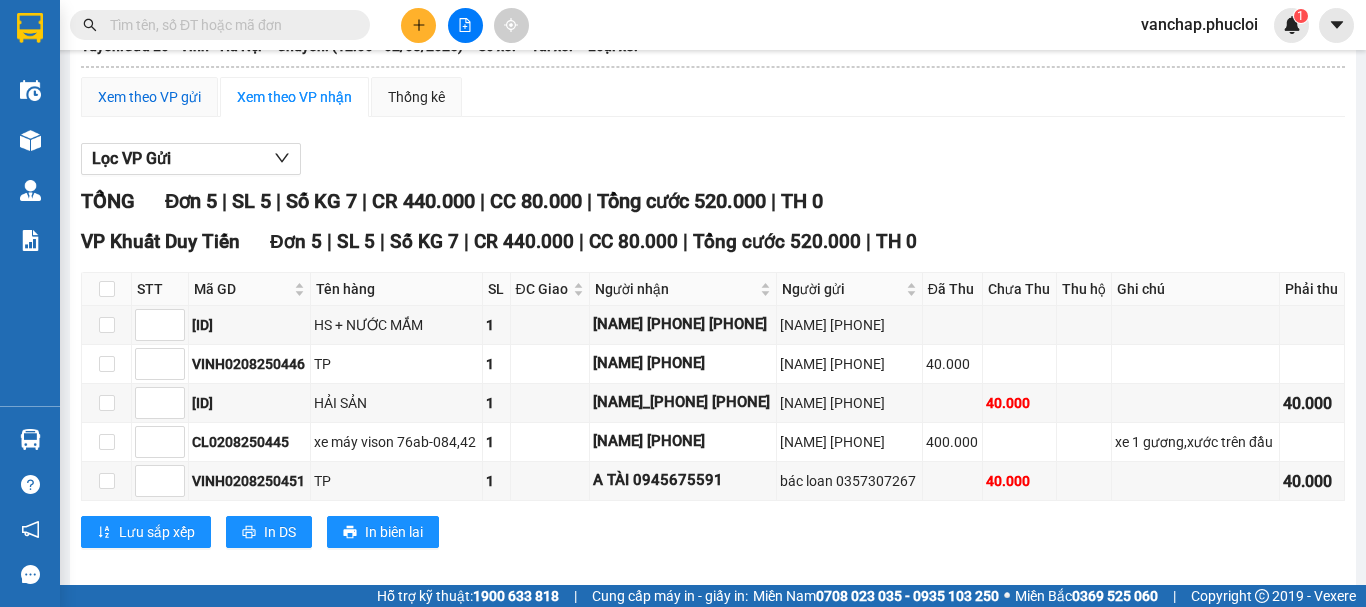 click on "Xem theo VP gửi" at bounding box center (149, 97) 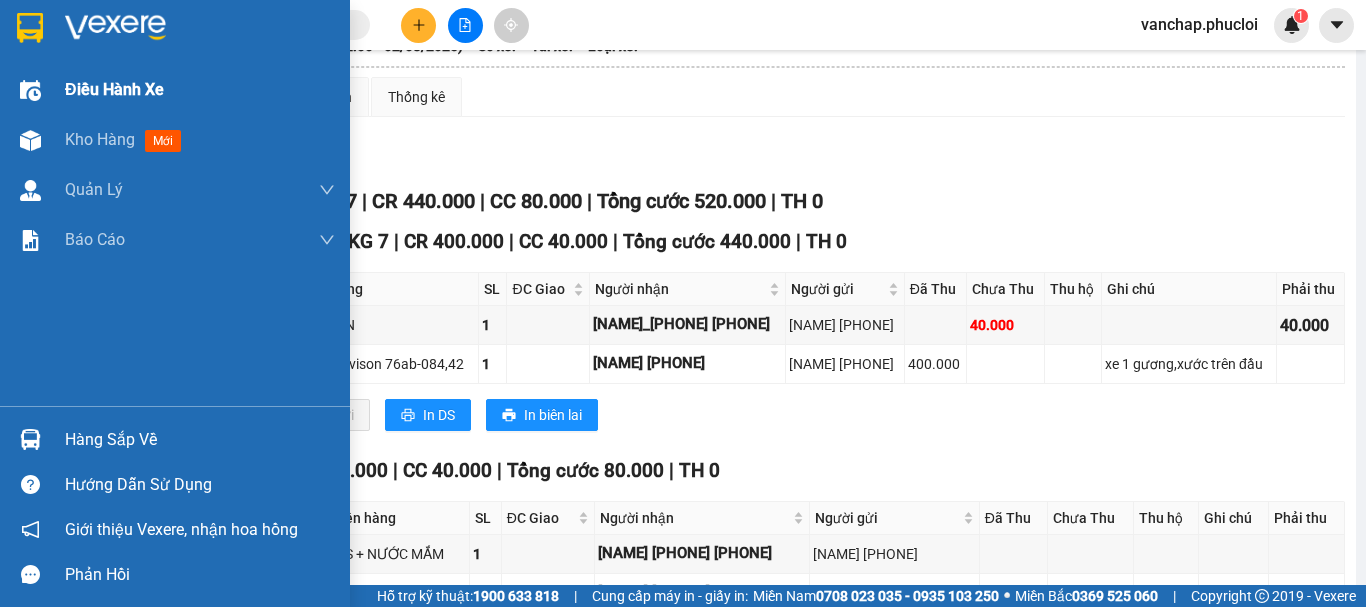 click on "Điều hành xe" at bounding box center [175, 90] 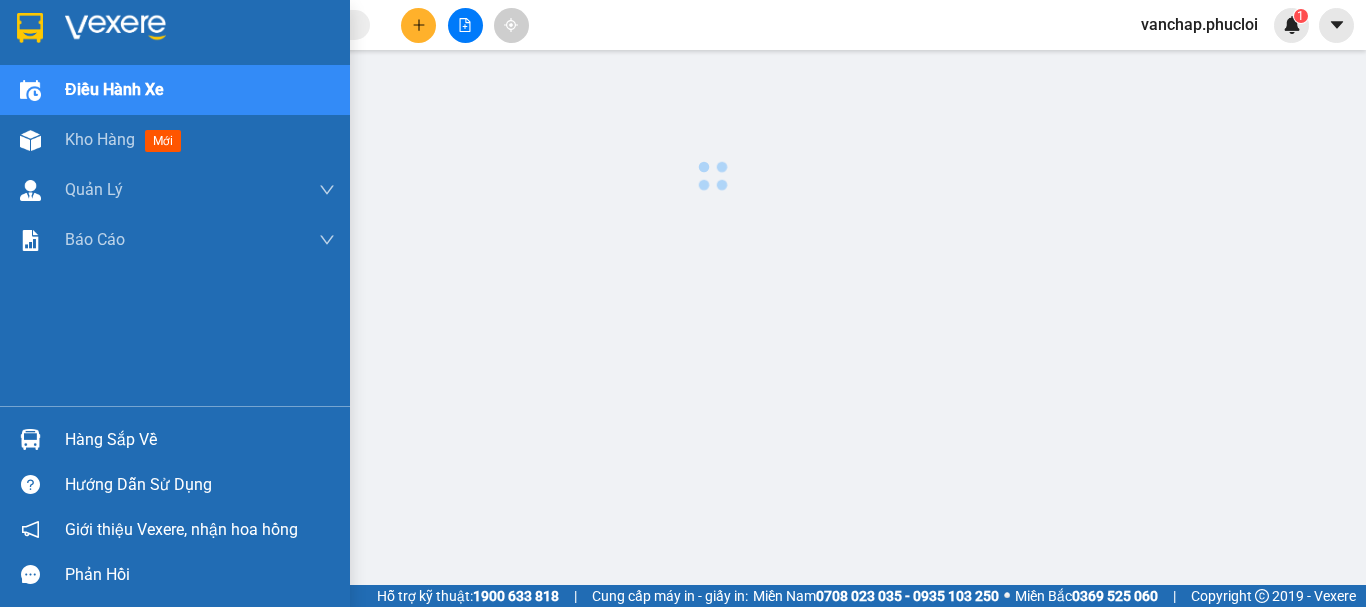 scroll, scrollTop: 0, scrollLeft: 0, axis: both 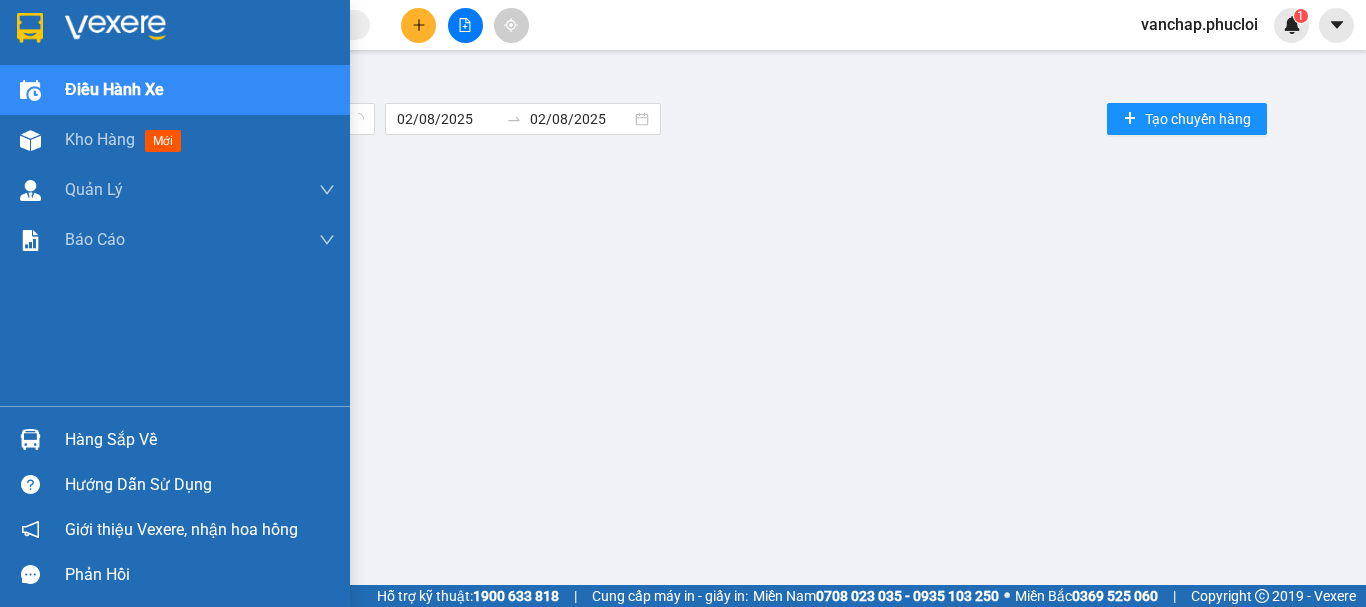 click at bounding box center (115, 28) 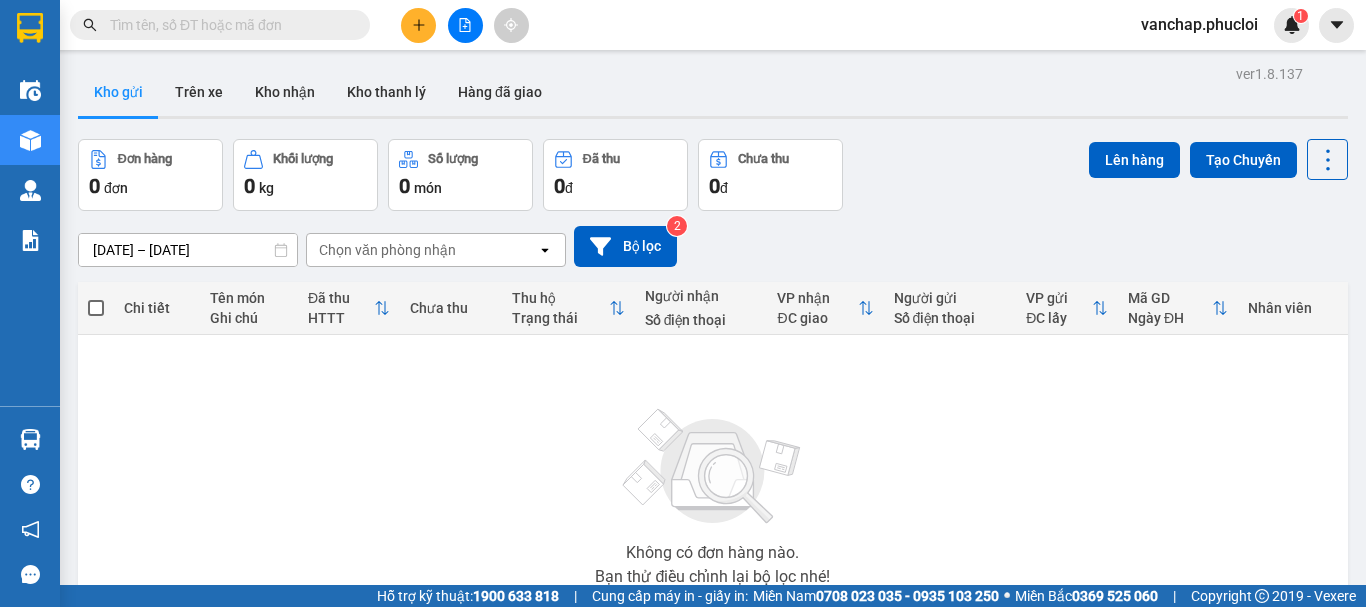 click on "Không có đơn hàng nào. Bạn thử điều chỉnh lại bộ lọc nhé!" at bounding box center (713, 491) 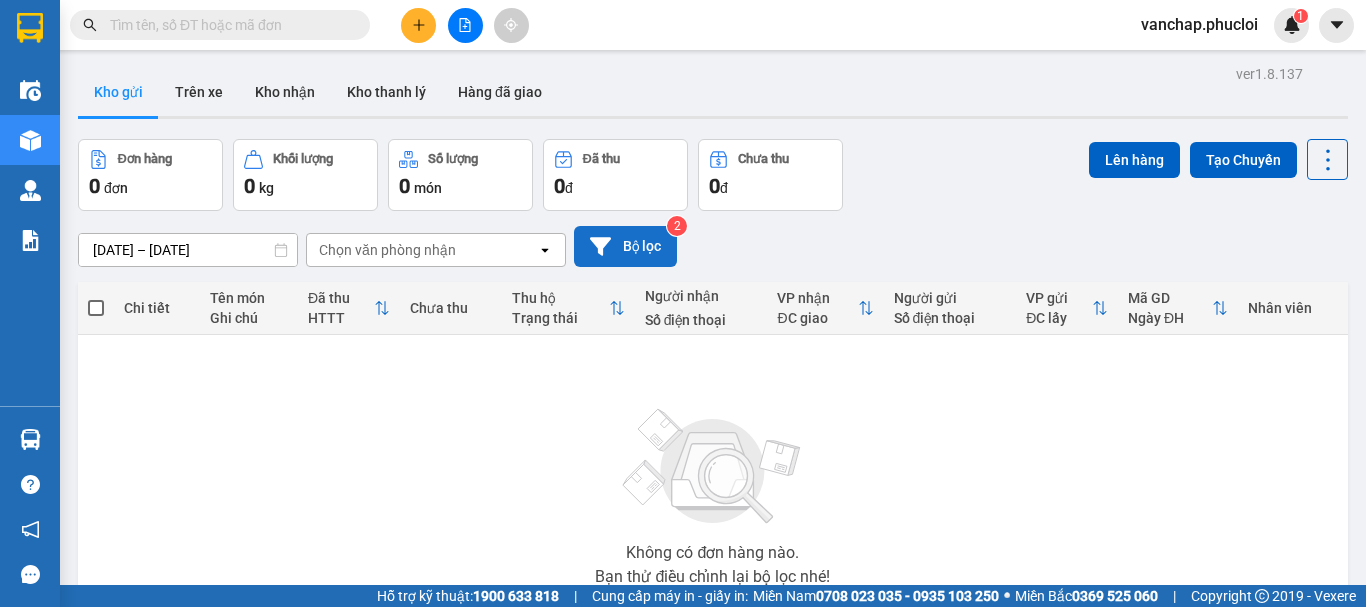 click 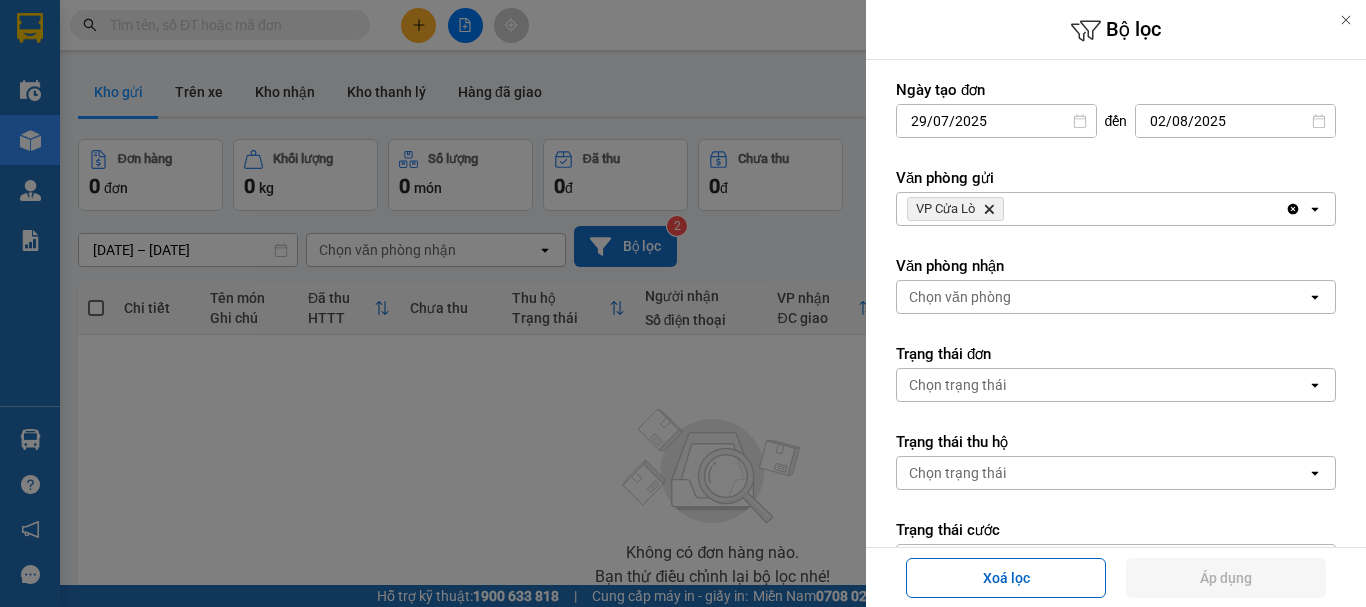 click on "Delete" 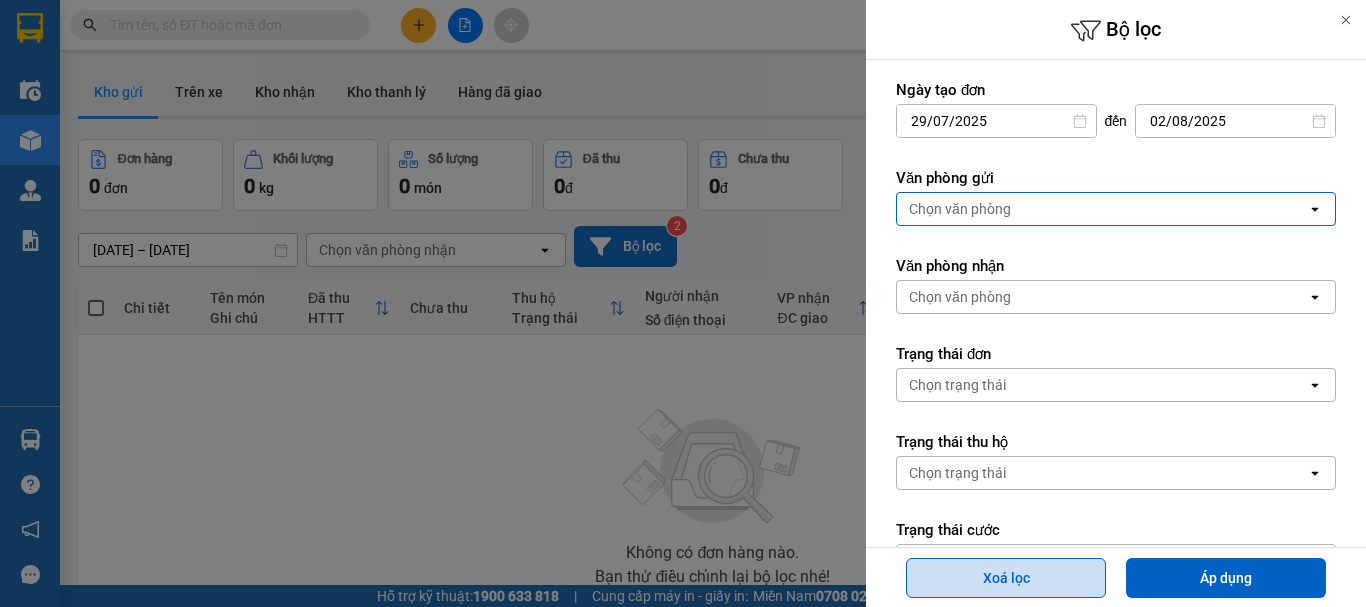 click on "Xoá lọc" at bounding box center (1006, 578) 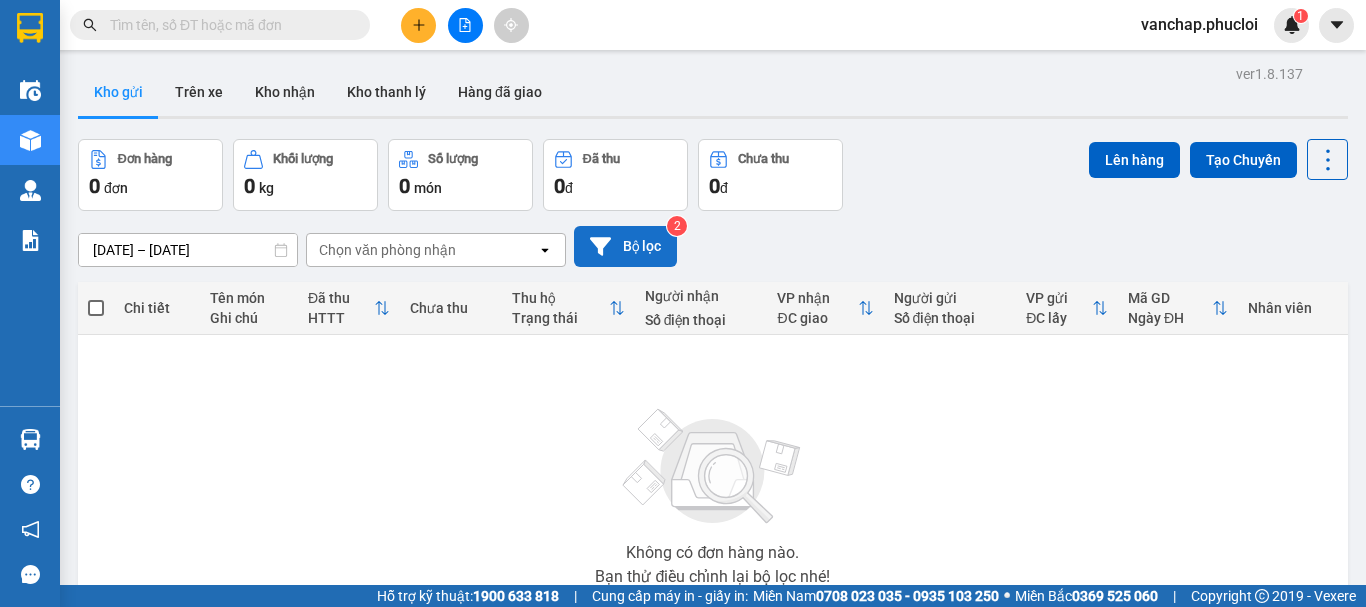 click on "Bộ lọc" at bounding box center (625, 246) 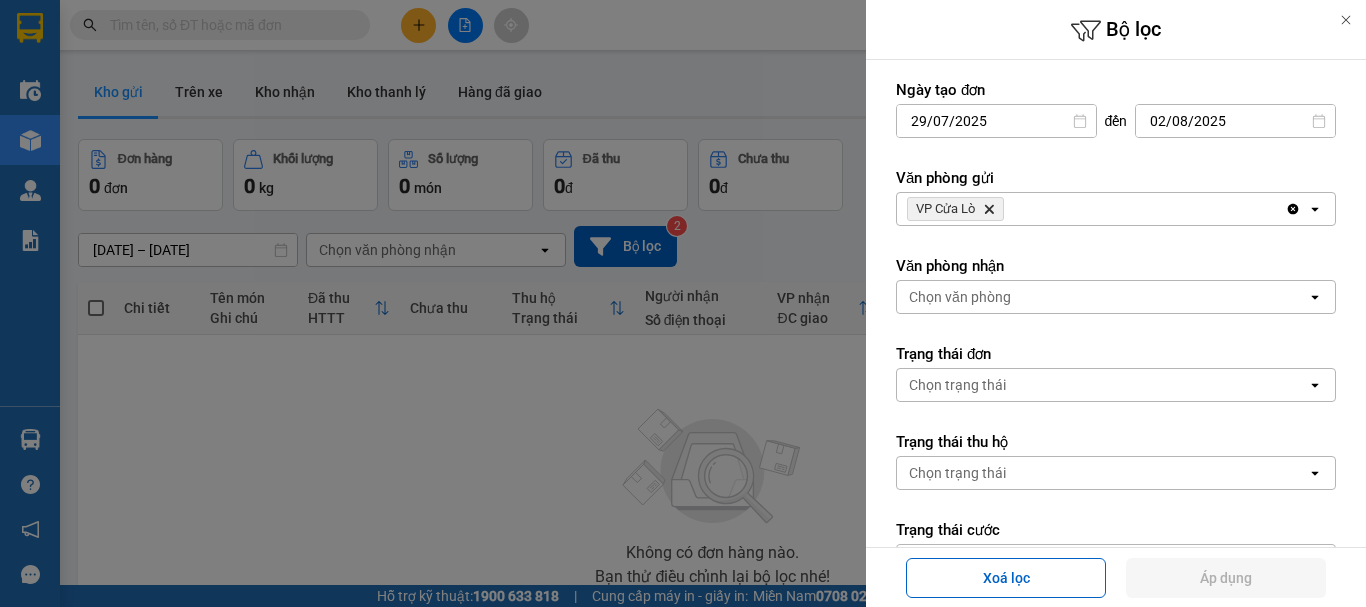 click on "Delete" 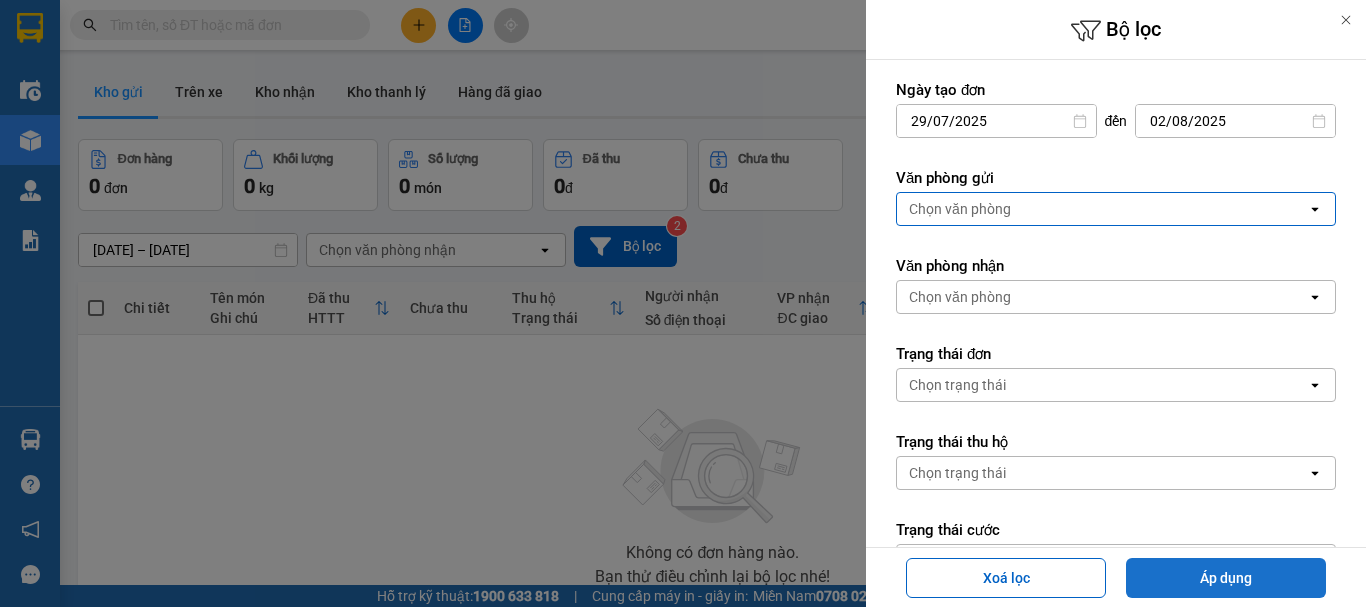 click on "Áp dụng" at bounding box center (1226, 578) 